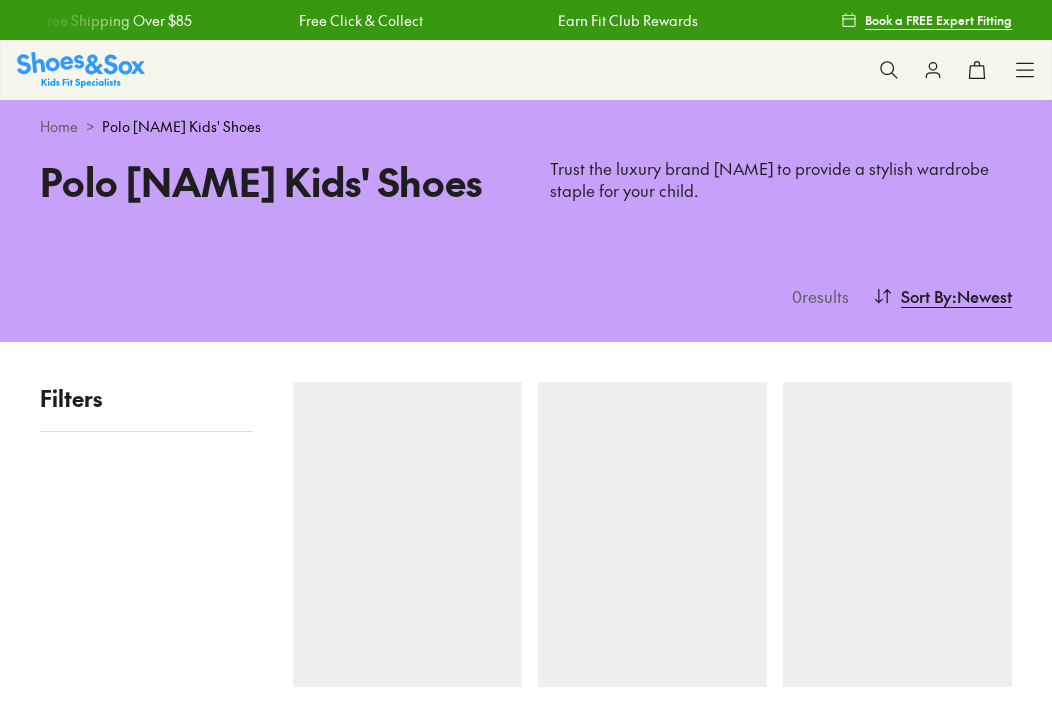 scroll, scrollTop: 0, scrollLeft: 0, axis: both 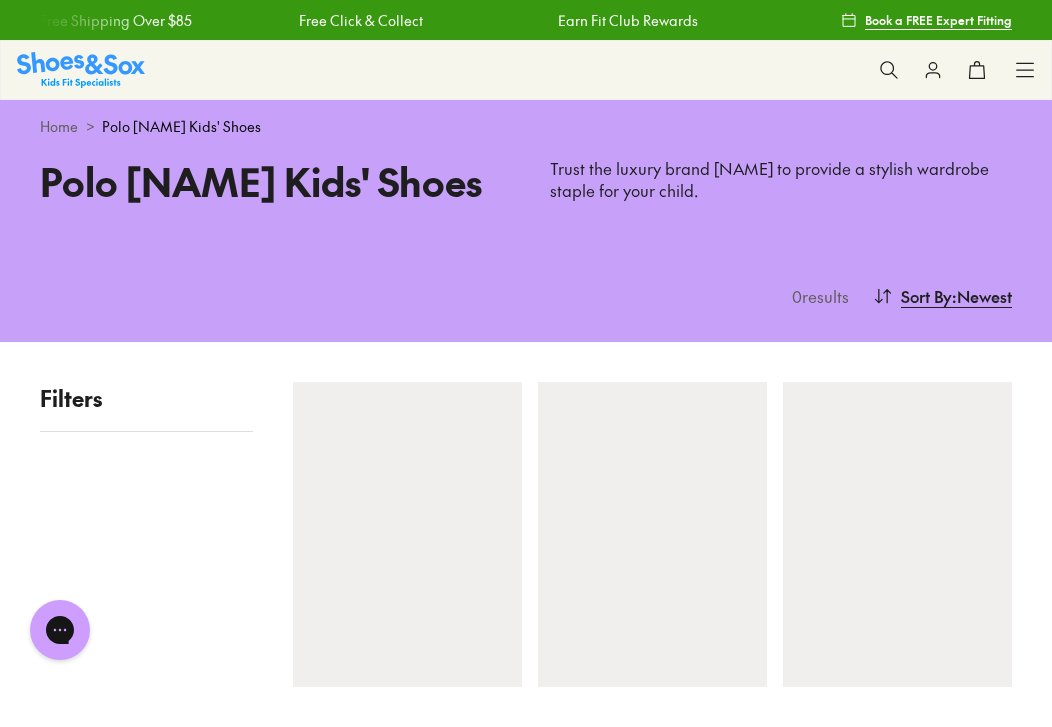 click 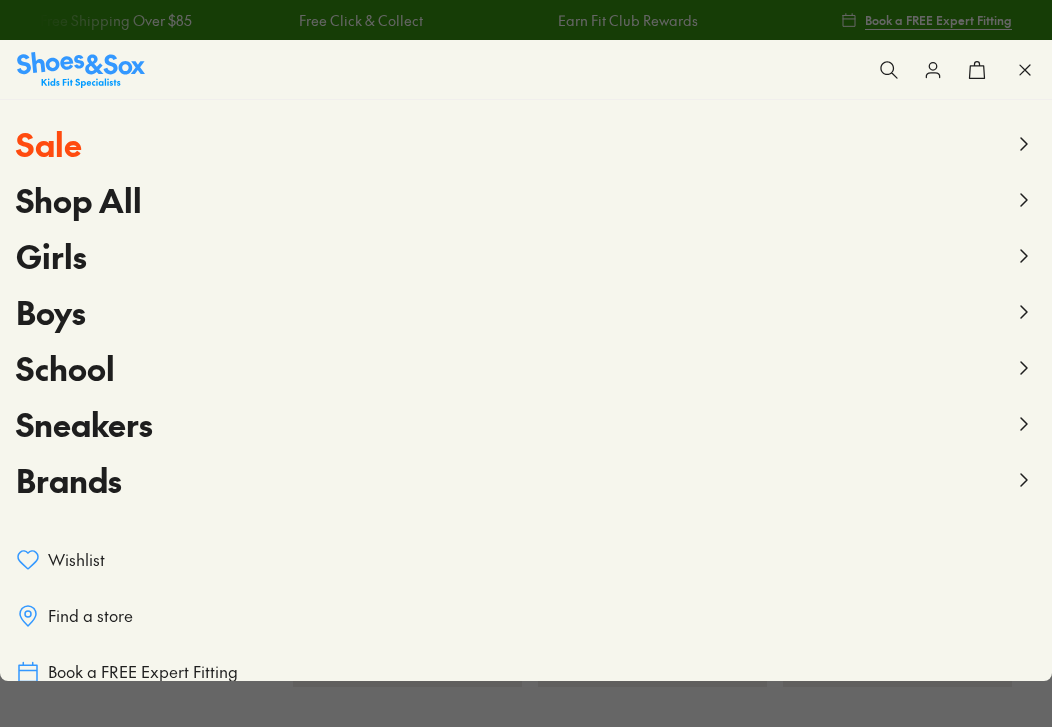 click on "Girls" at bounding box center (51, 255) 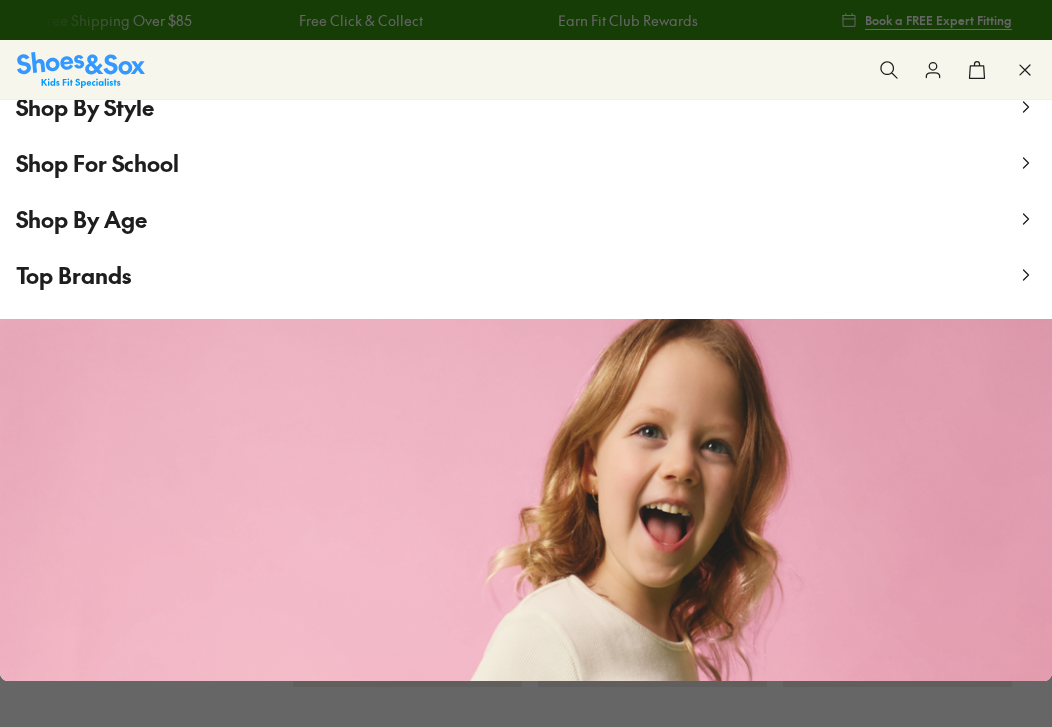 scroll, scrollTop: 476, scrollLeft: 0, axis: vertical 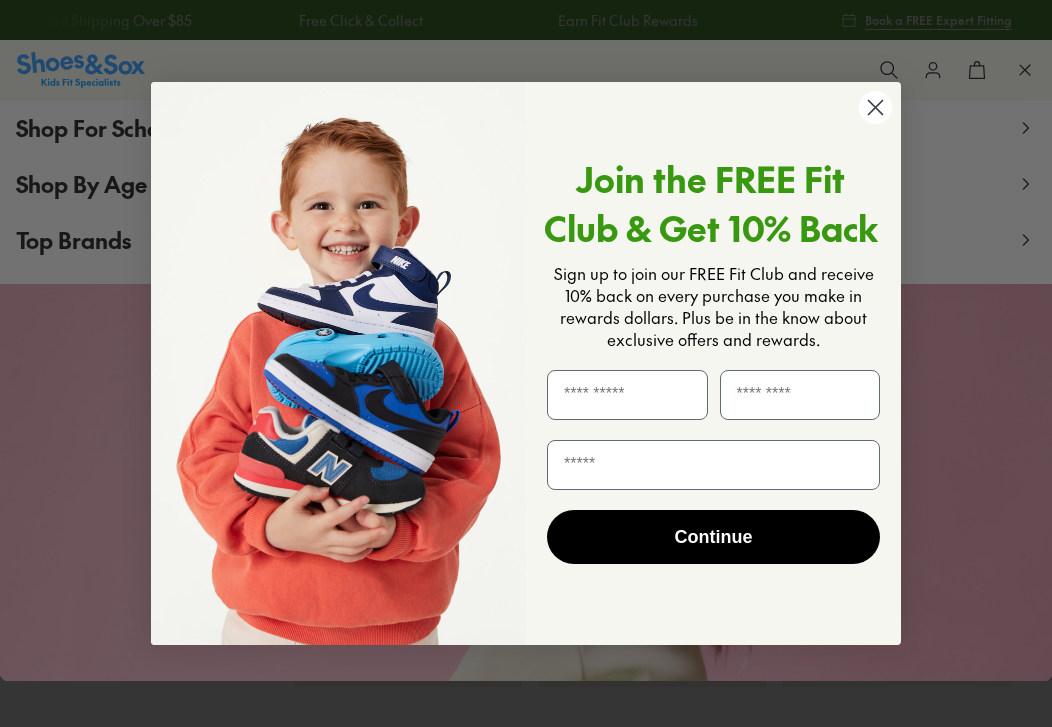 click 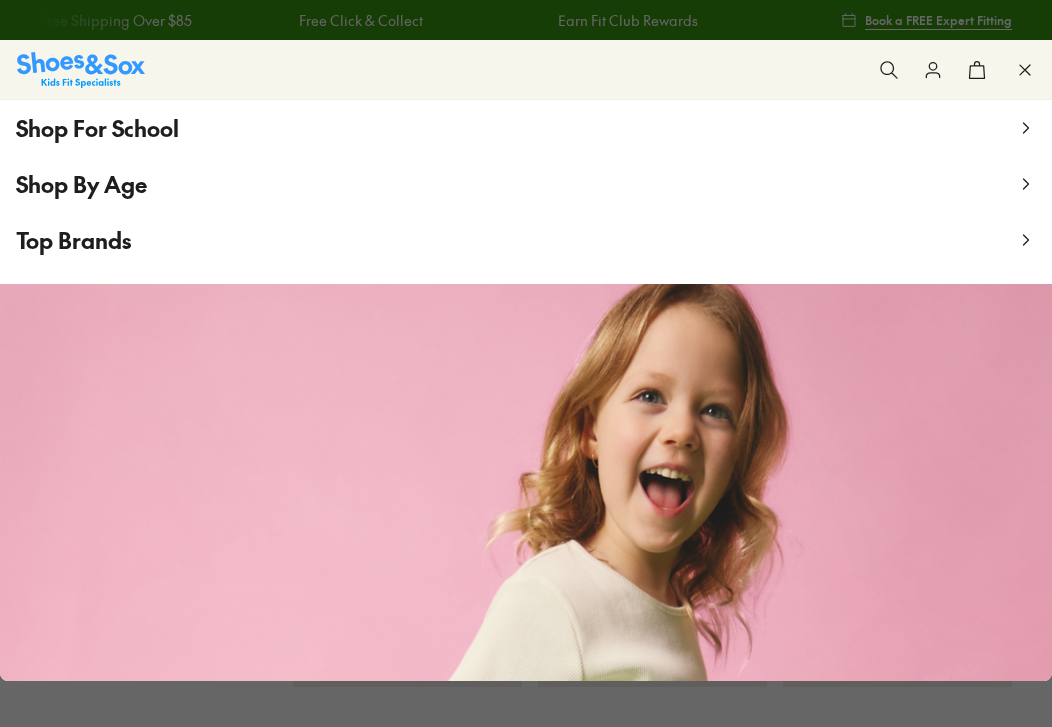 click on "Shop By Age" at bounding box center (526, 184) 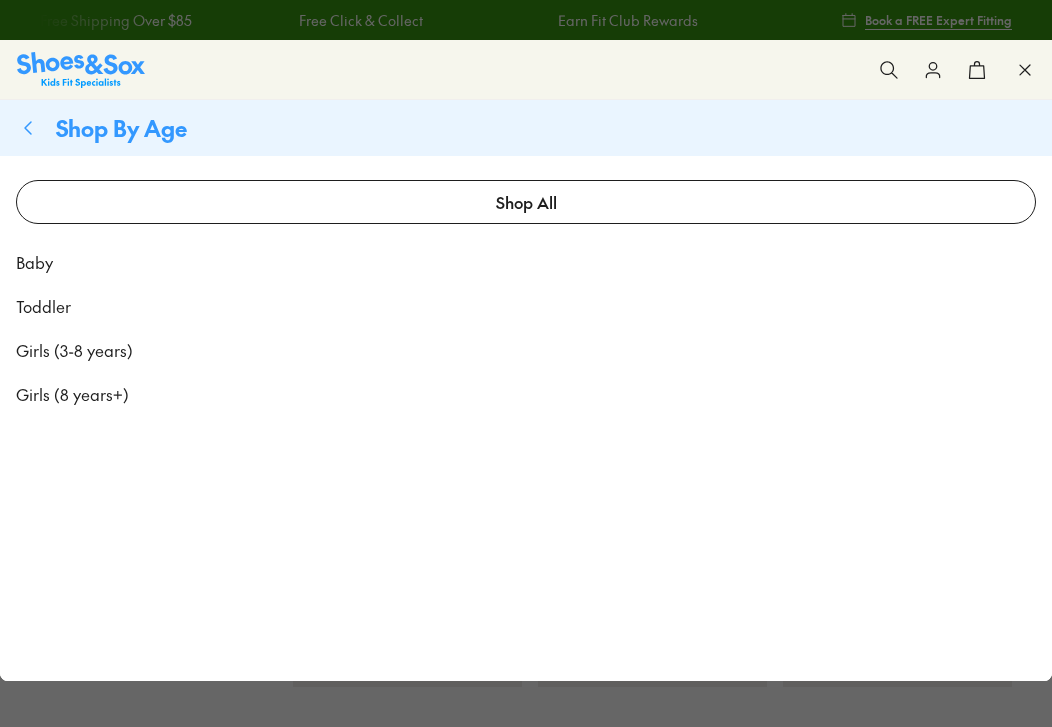 click on "Toddler" at bounding box center [43, 306] 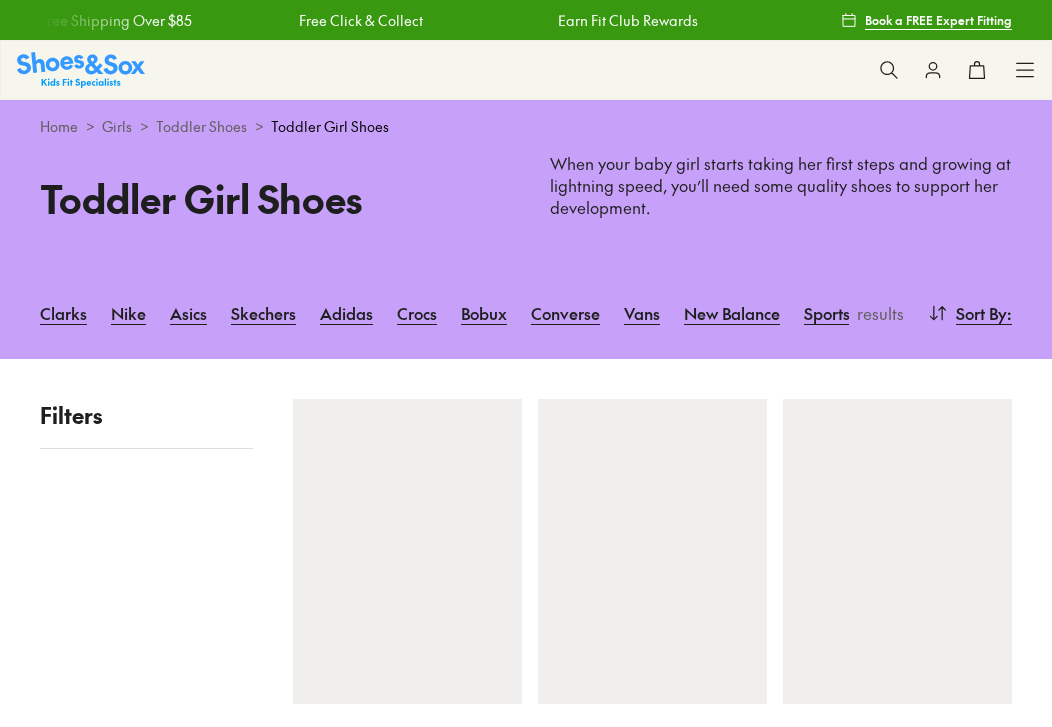 scroll, scrollTop: 0, scrollLeft: 0, axis: both 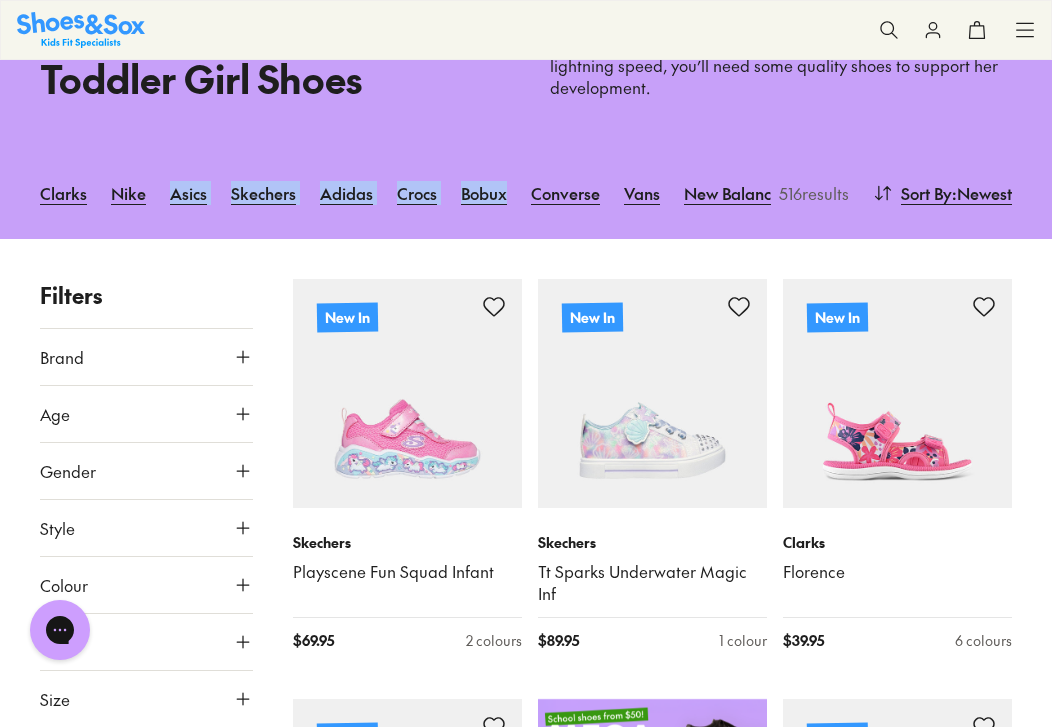 drag, startPoint x: 156, startPoint y: 223, endPoint x: 461, endPoint y: 206, distance: 305.4734 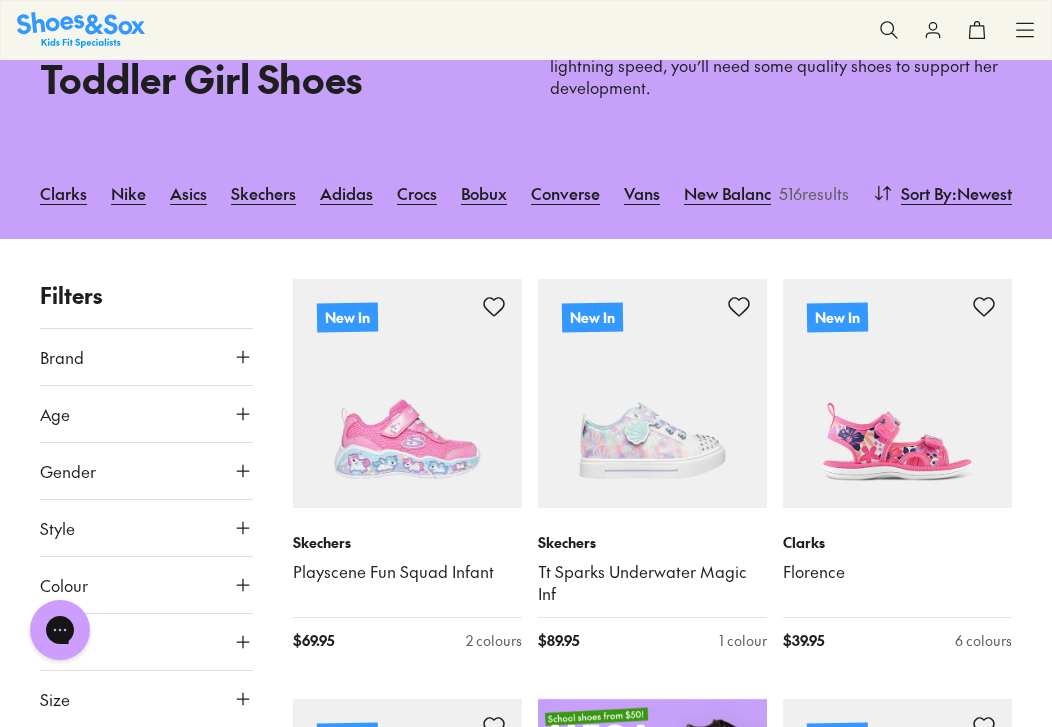 click on "Filters Brand Adidas Originals ( 8 ) Adidas Performance ( 14 ) Agatha Ruiz De La Prada ( 5 ) Asics ( 20 ) Birkenstock ( 11 ) Bobux ( 36 ) Camper ( 2 ) Candy ( 26 ) Ciao ( 44 ) Clarks ( 149 ) Converse ( 9 ) Crocs ( 18 ) Garvalin ( 2 ) Harrison ( 3 ) Kicks ( 10 ) Native ( 1 ) New Balance ( 18 ) Nike ( 40 ) Old Soles ( 19 ) Pablosky ( 4 ) Puma ( 1 ) Reebok ( 23 ) Saltwater Sandals ( 5 ) Skechers ( 22 ) Startrite ( 2 ) Sun-San by Salt Water ( 3 ) Surefit ( 4 ) Teva ( 6 ) Vans ( 5 ) Walnut ( 4 ) Age Infant/Toddler ( 307 ) Youth ( 108 ) Junior ( 65 ) Pre Walker ( 23 ) Infant ( 8 ) Senior ( 3 ) Gender All Girls Unisex Style Sneakers ( 124 ) Sandals ( 107 ) Boots ( 68 ) Beach Sandals ( 56 ) Sport ( 51 ) Shoes ( 44 ) Prewalker ( 23 ) School ( 19 ) Gumboots ( 16 ) Slippers ( 6 ) Colour Pink ( 123 ) Black ( 82 ) White ( 75 ) Purple ( 62 ) Blue ( 26 ) Neutrals ( 22 ) Brown ( 20 ) Navy ( 14 ) Gold ( 12 ) Multi Colour ( 12 ) Red ( 12 ) Grey ( 11 ) Beige ( 9 ) Silver ( 7 ) Orange ( 5 ) Light Blue ( 4 ) Green ( 2 ) ( 2 ) ( 2" at bounding box center [526, 2466] 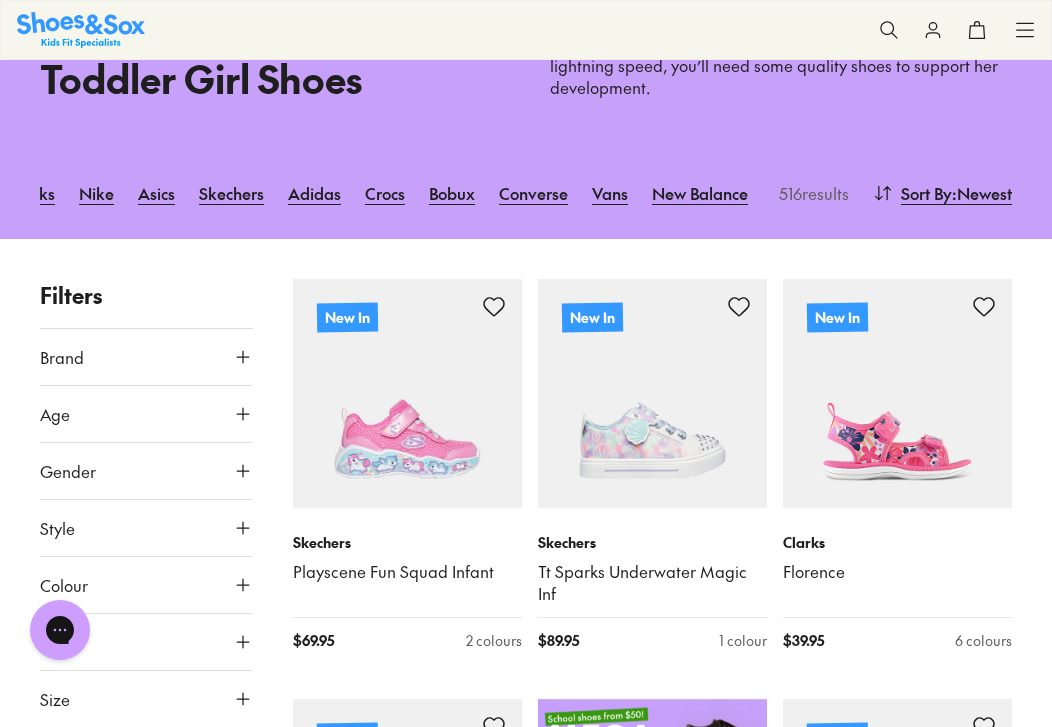 scroll, scrollTop: 0, scrollLeft: 0, axis: both 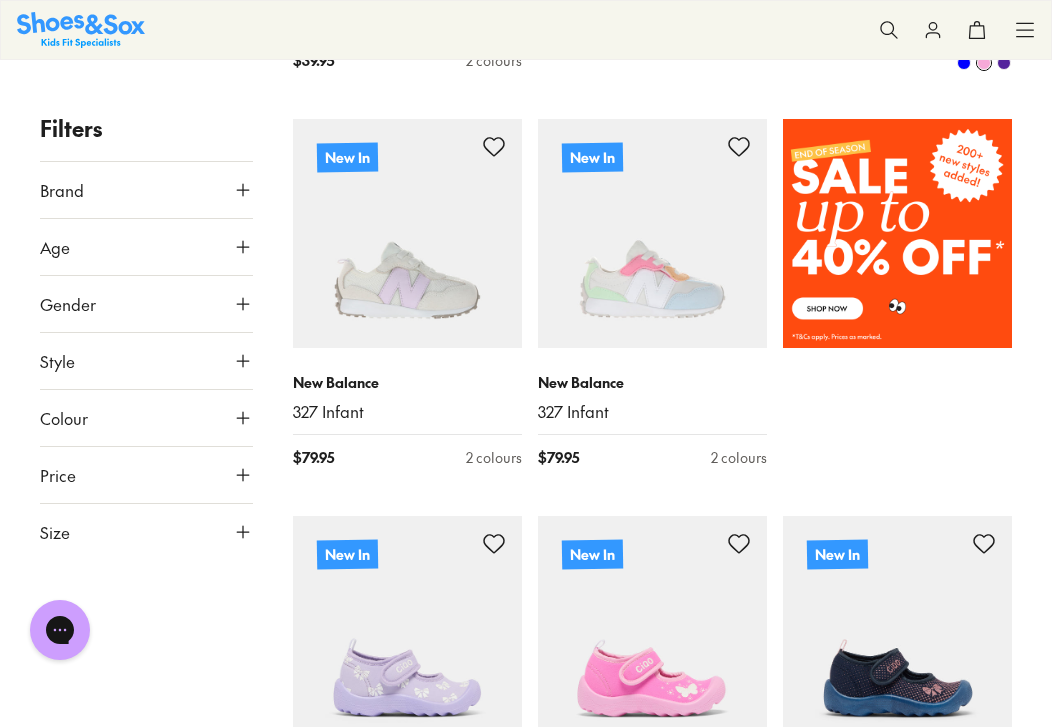 type on "***" 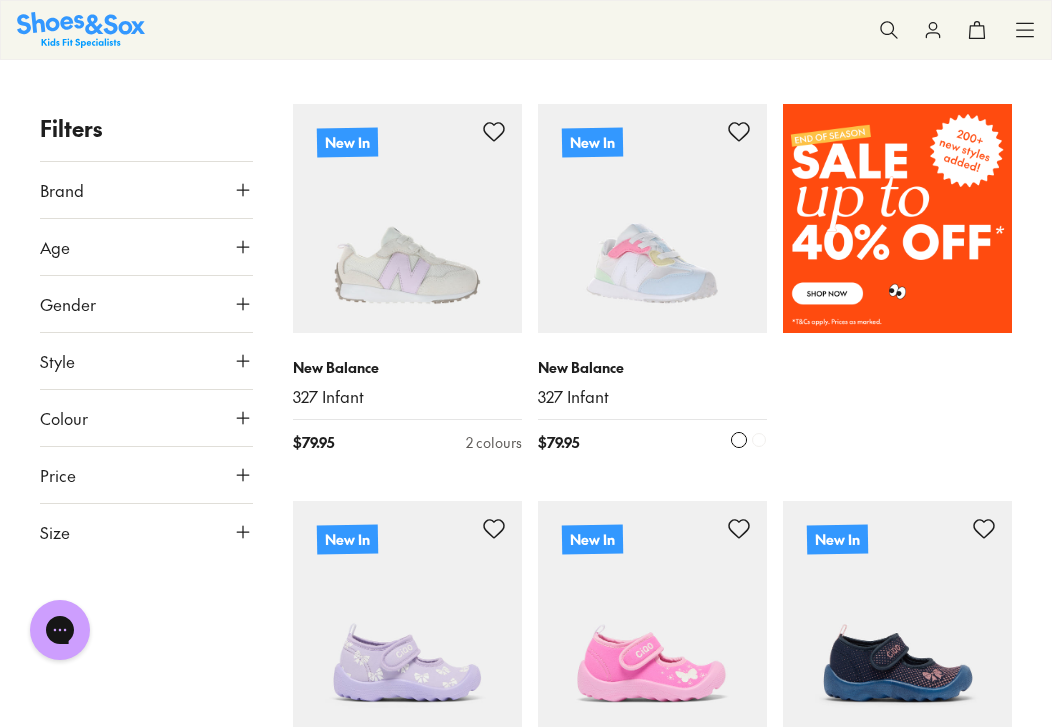 click at bounding box center (652, 218) 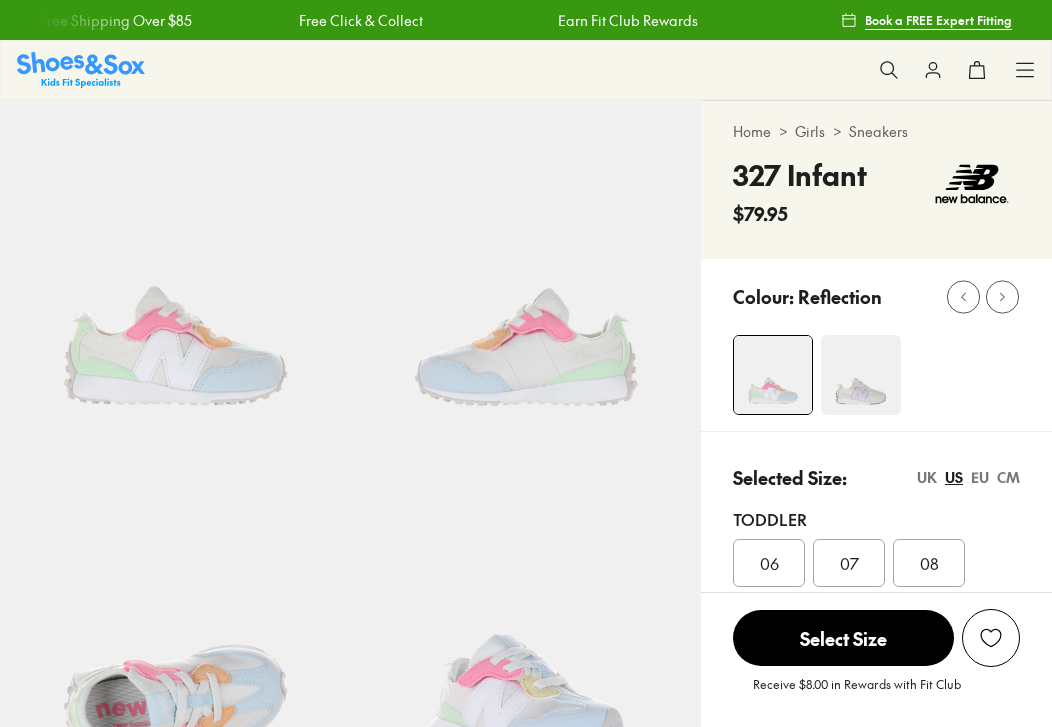 scroll, scrollTop: 0, scrollLeft: 0, axis: both 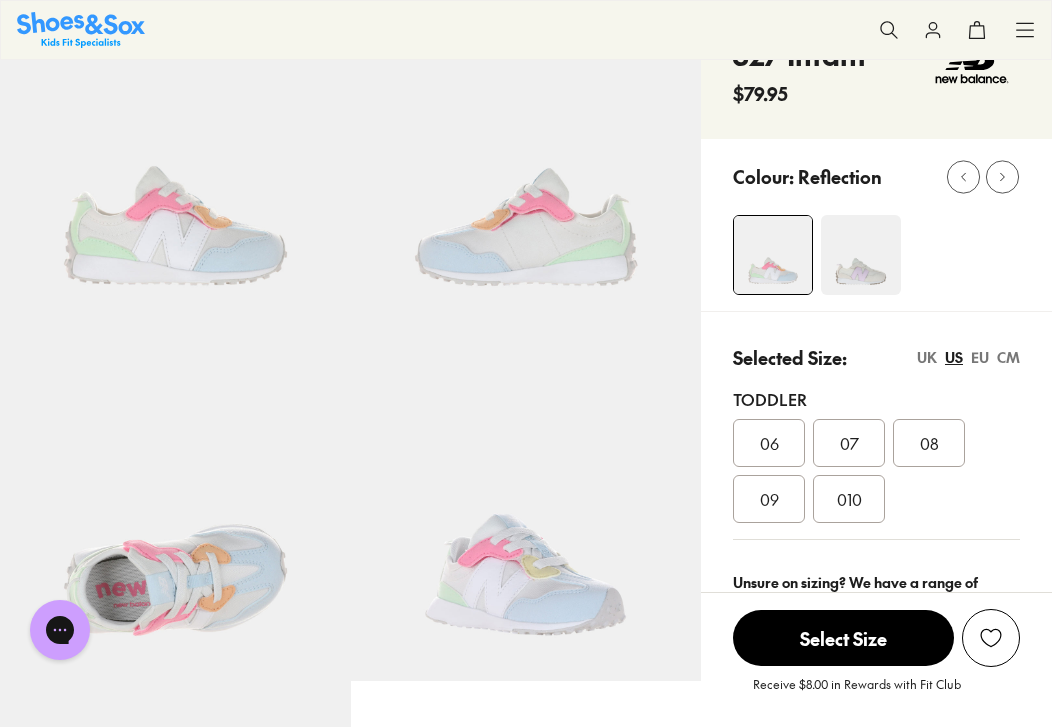 click on "07" at bounding box center (849, 443) 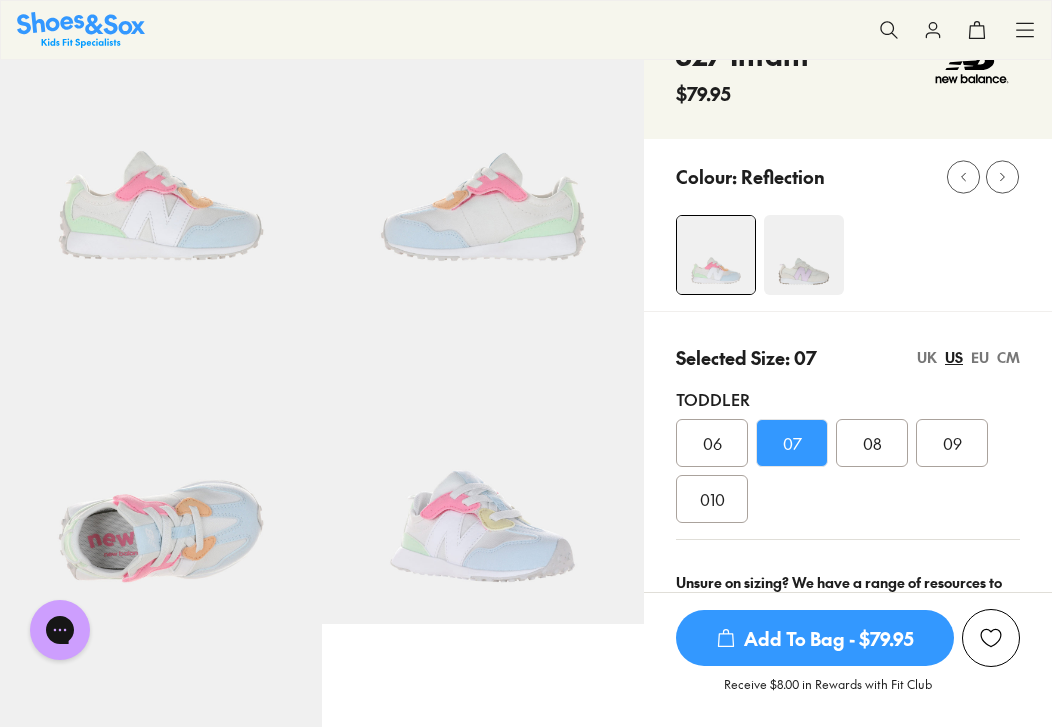 click on "CM" at bounding box center (1008, 357) 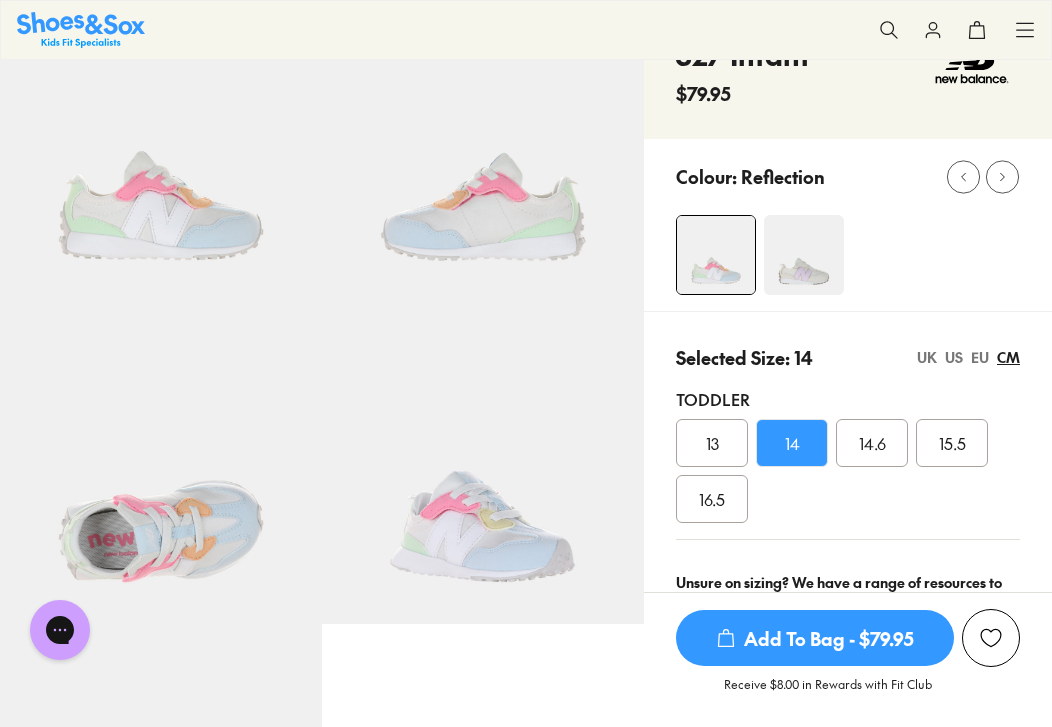 click on "EU" at bounding box center (980, 357) 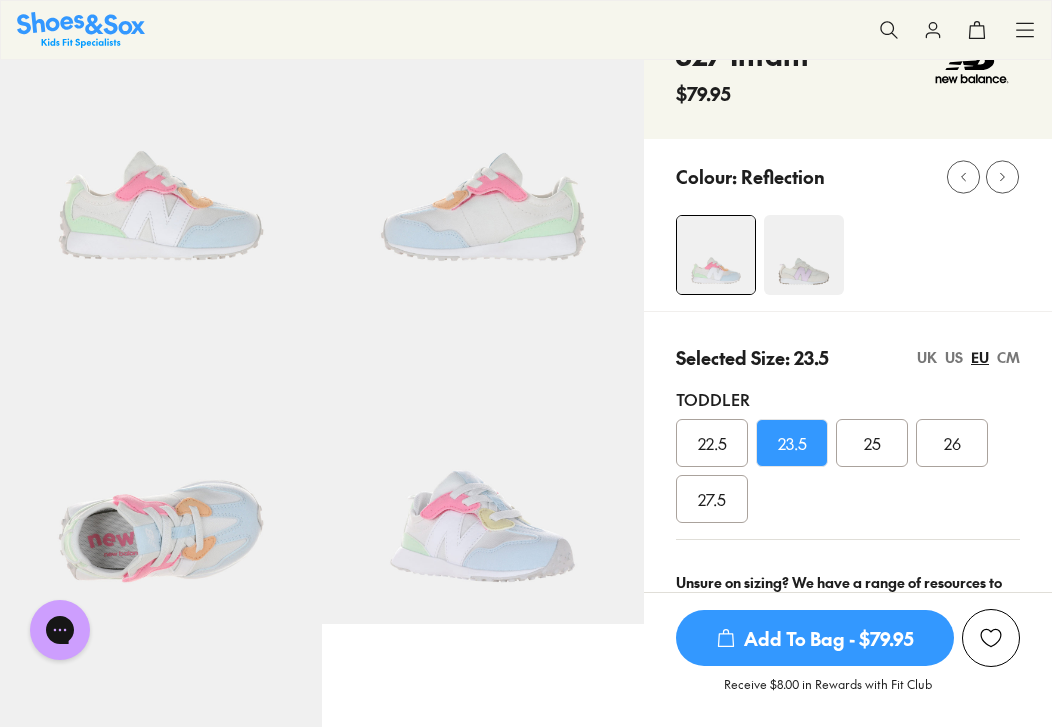 click on "US" at bounding box center (954, 357) 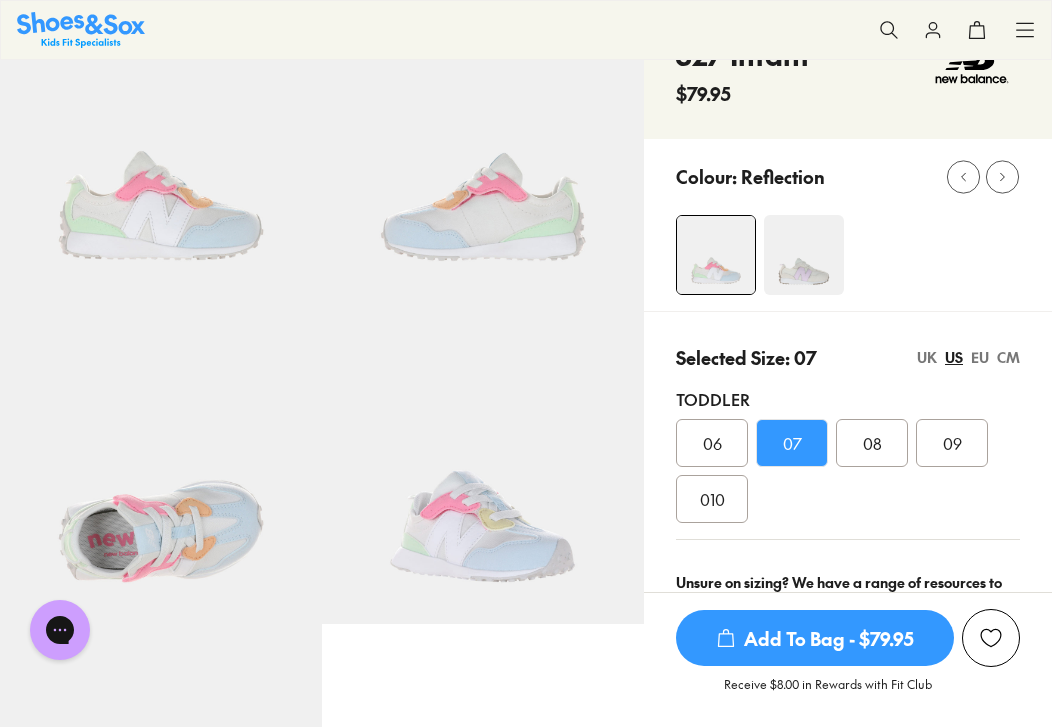 click on "UK" at bounding box center [927, 357] 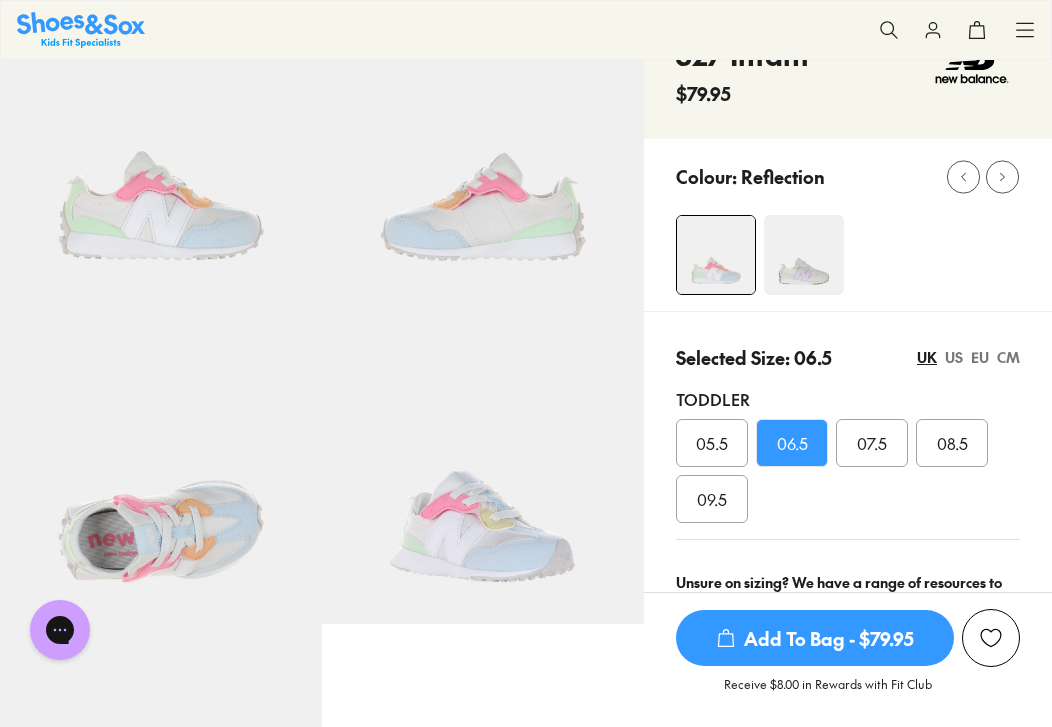click on "US" at bounding box center (954, 357) 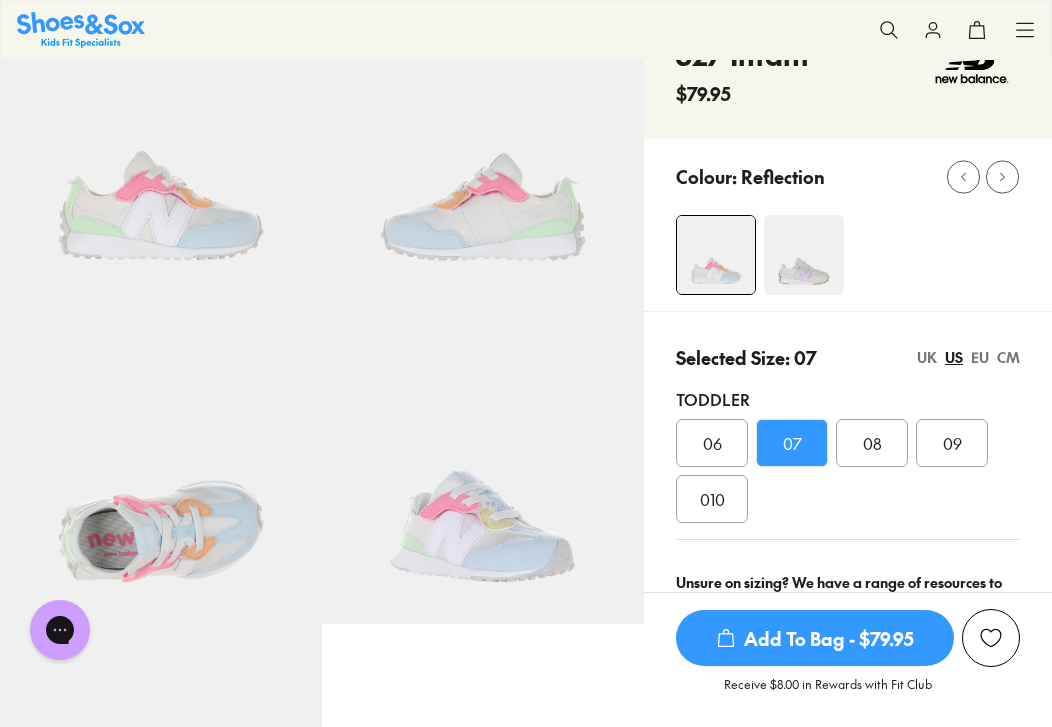 click on "Add To Bag - $79.95" at bounding box center (815, 638) 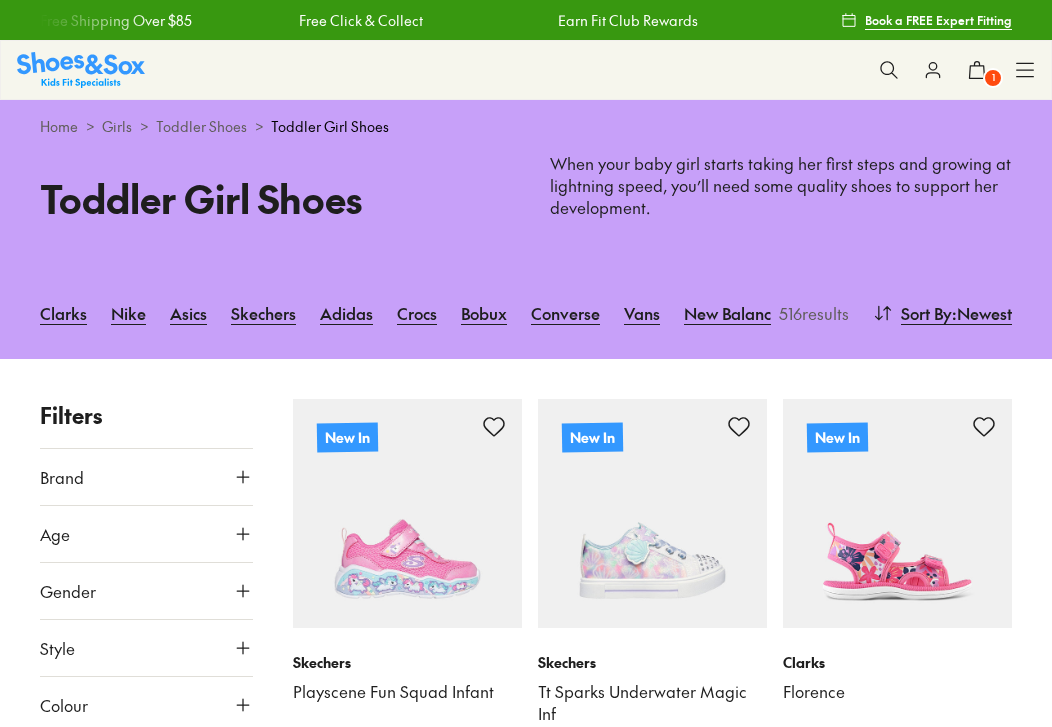 scroll, scrollTop: 1015, scrollLeft: 0, axis: vertical 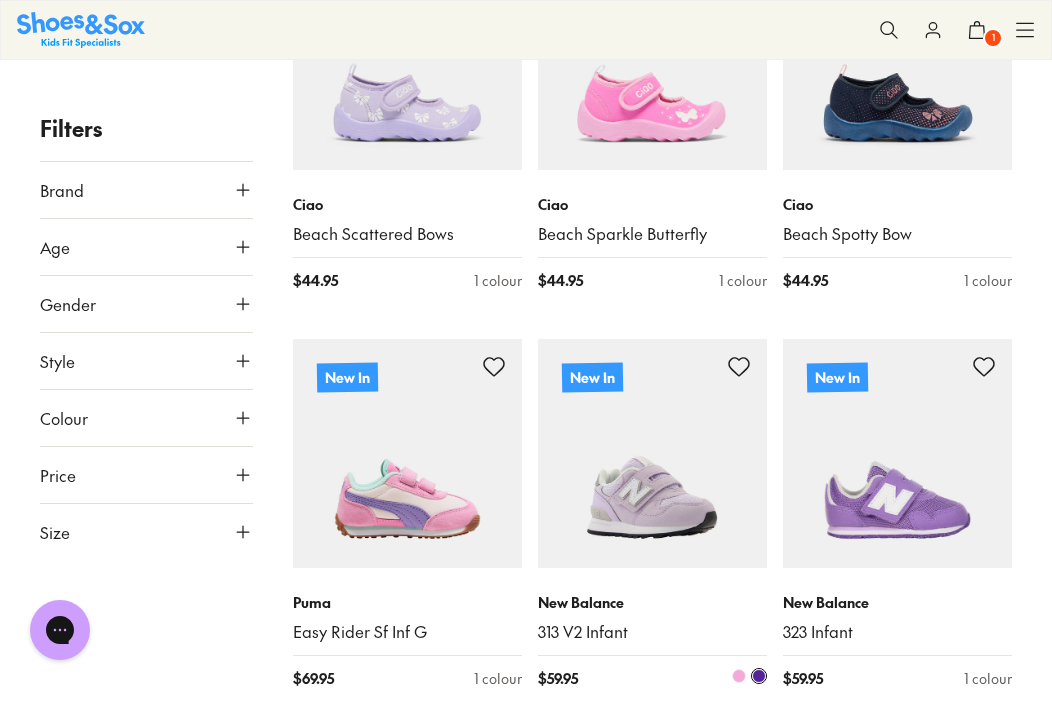 click at bounding box center (652, 453) 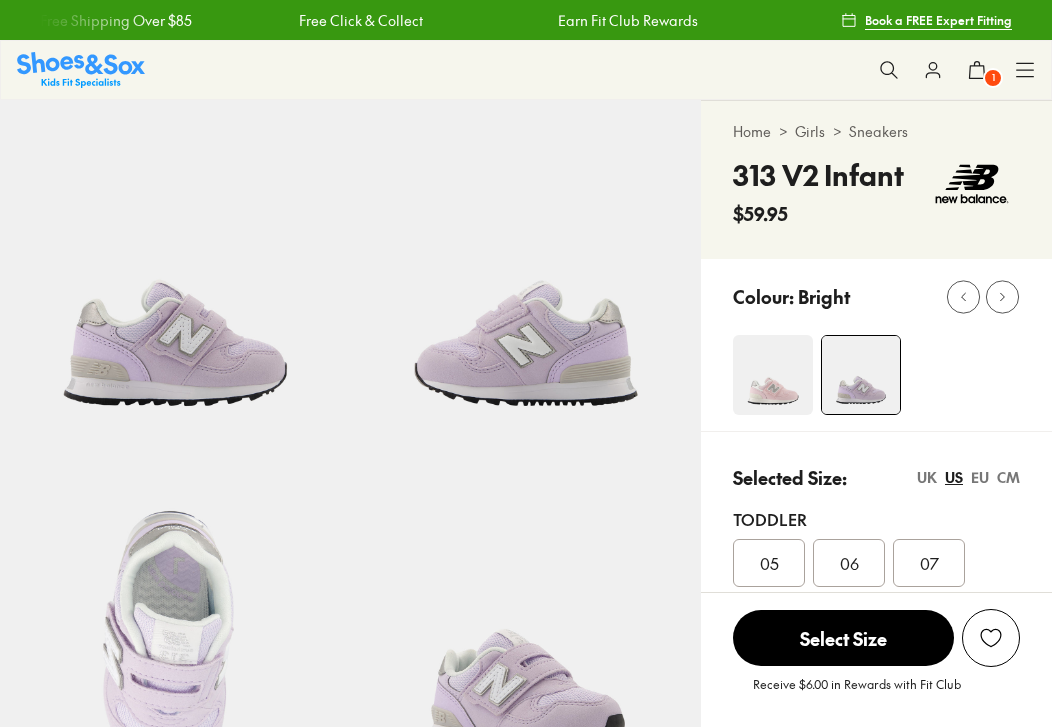 scroll, scrollTop: 0, scrollLeft: 0, axis: both 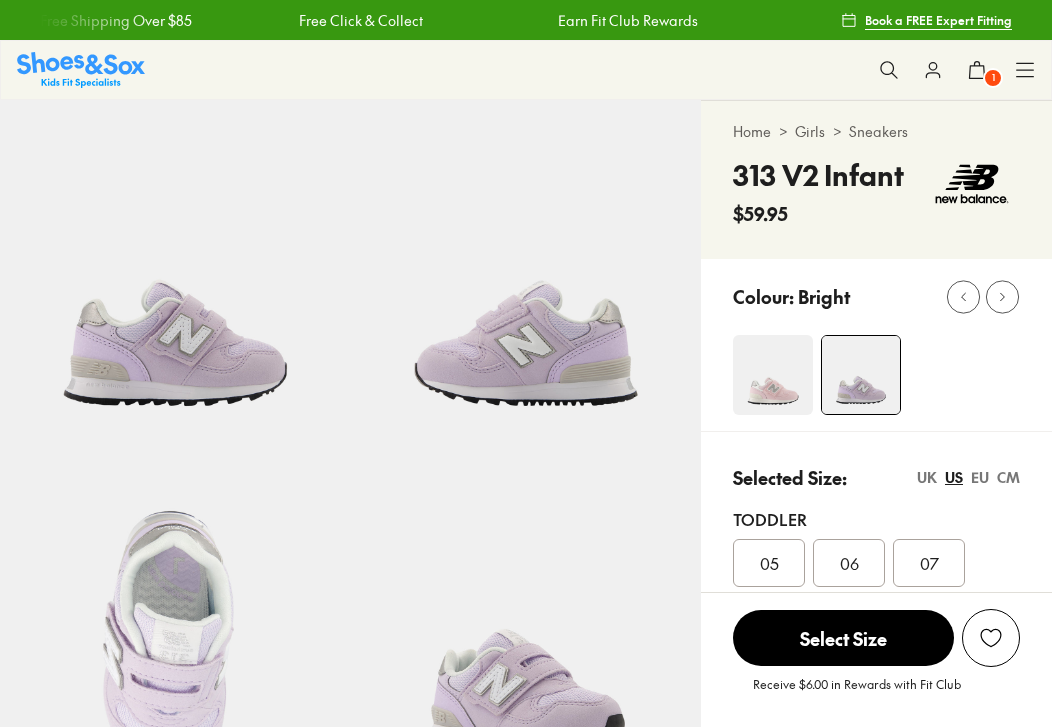 click at bounding box center (773, 375) 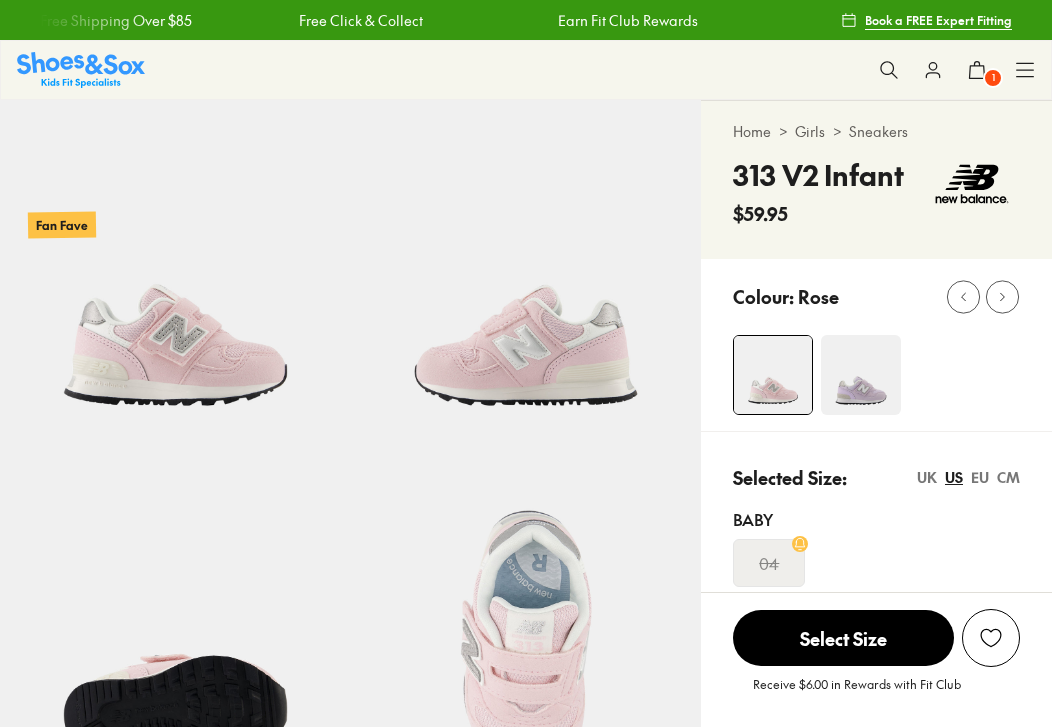 scroll, scrollTop: 0, scrollLeft: 0, axis: both 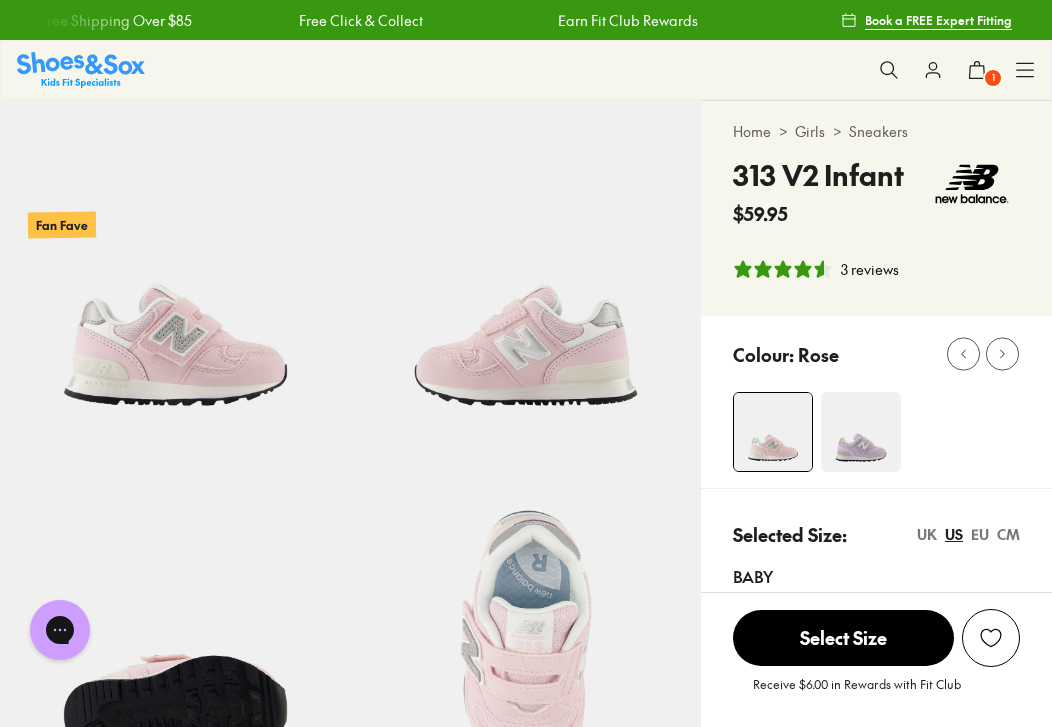 click at bounding box center (861, 432) 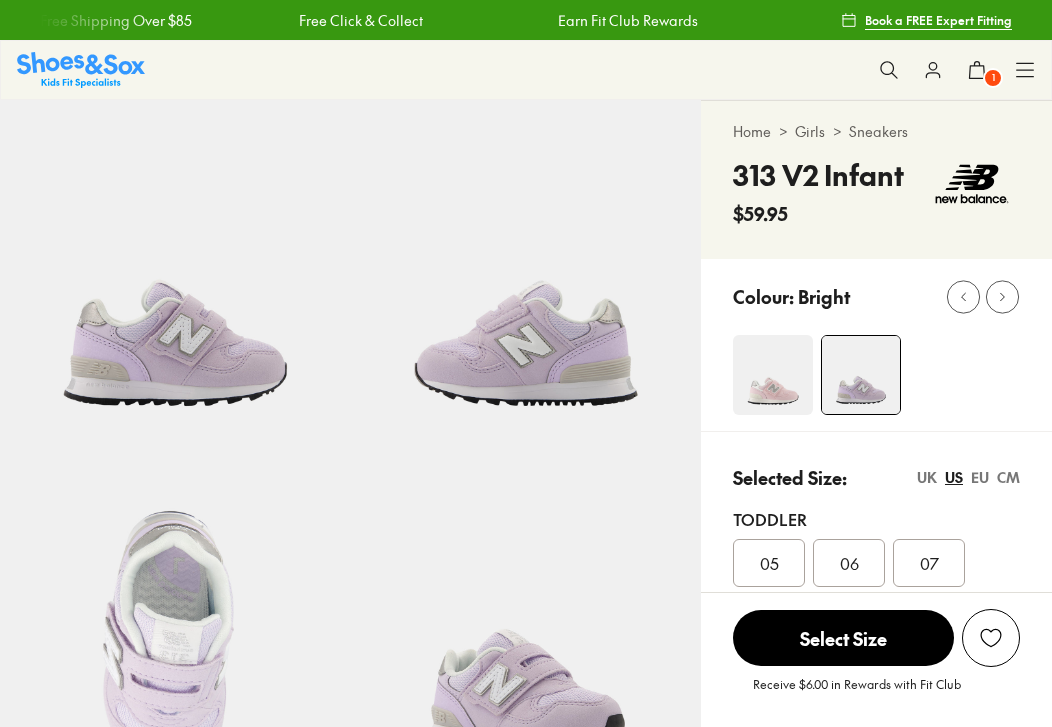 scroll, scrollTop: 0, scrollLeft: 0, axis: both 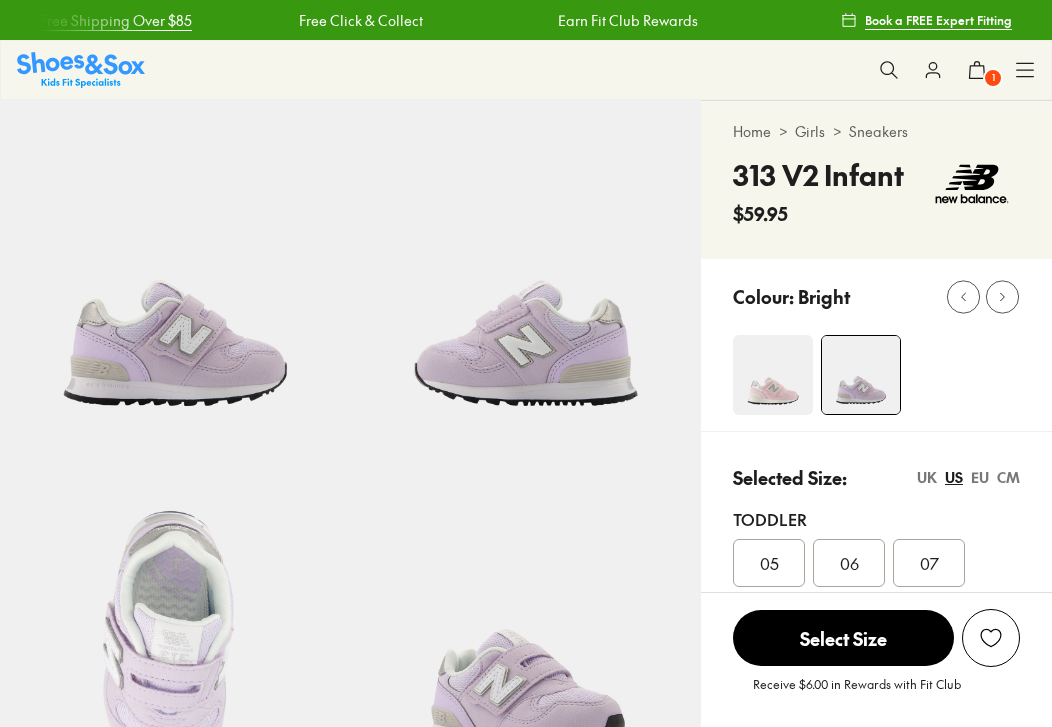 select on "*" 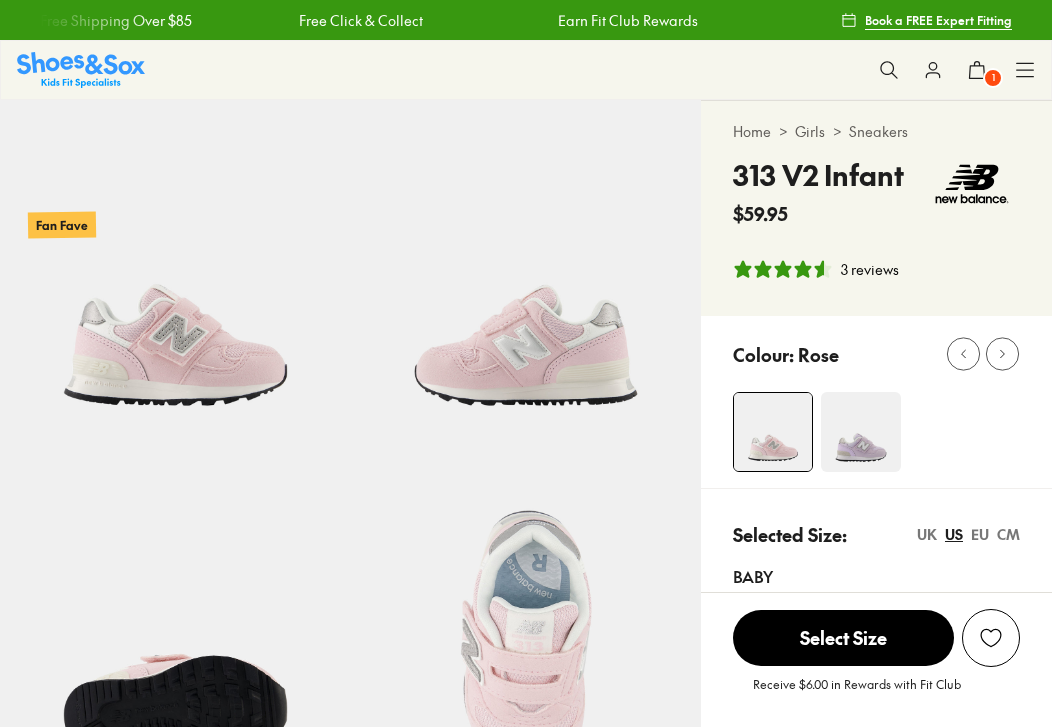 scroll, scrollTop: 0, scrollLeft: 0, axis: both 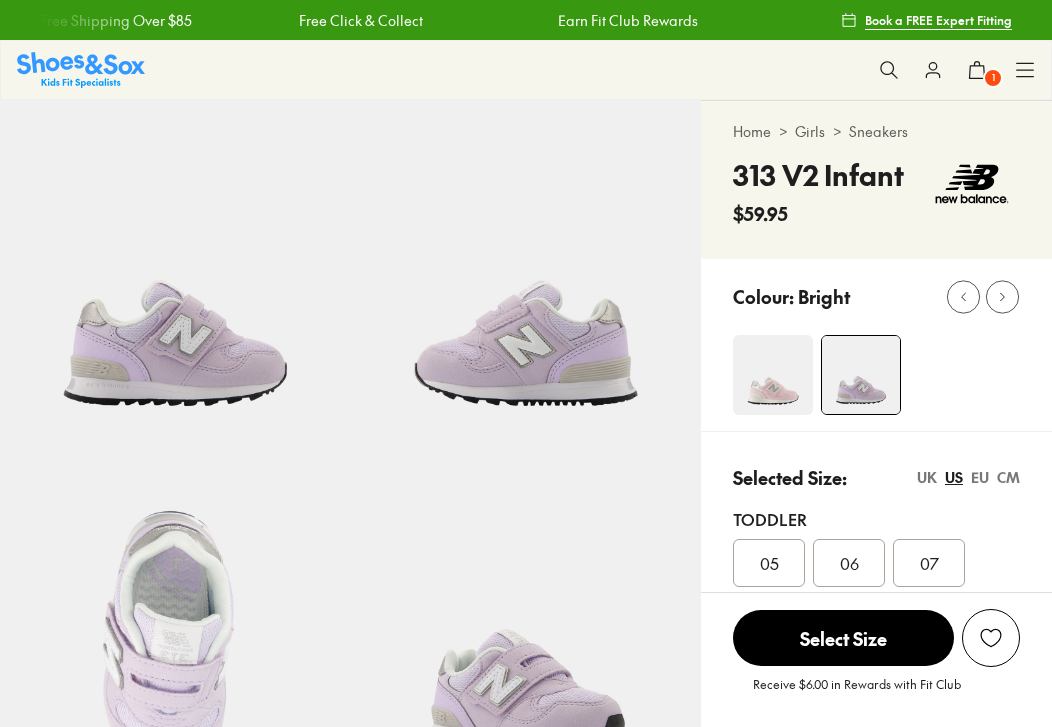 select on "*" 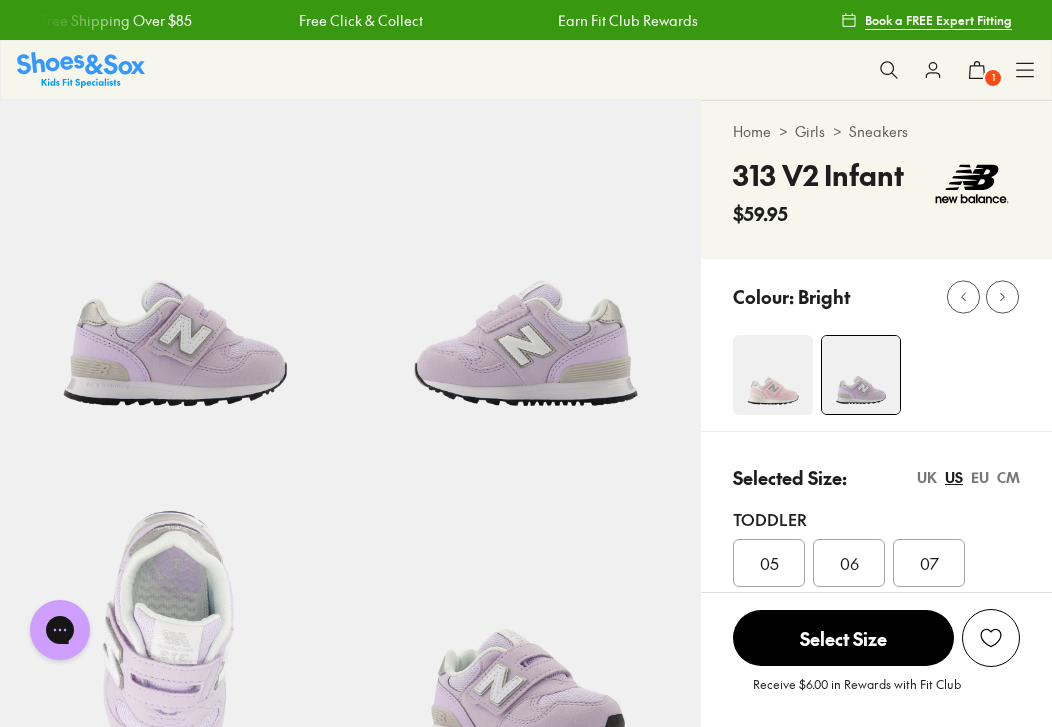 scroll, scrollTop: 0, scrollLeft: 0, axis: both 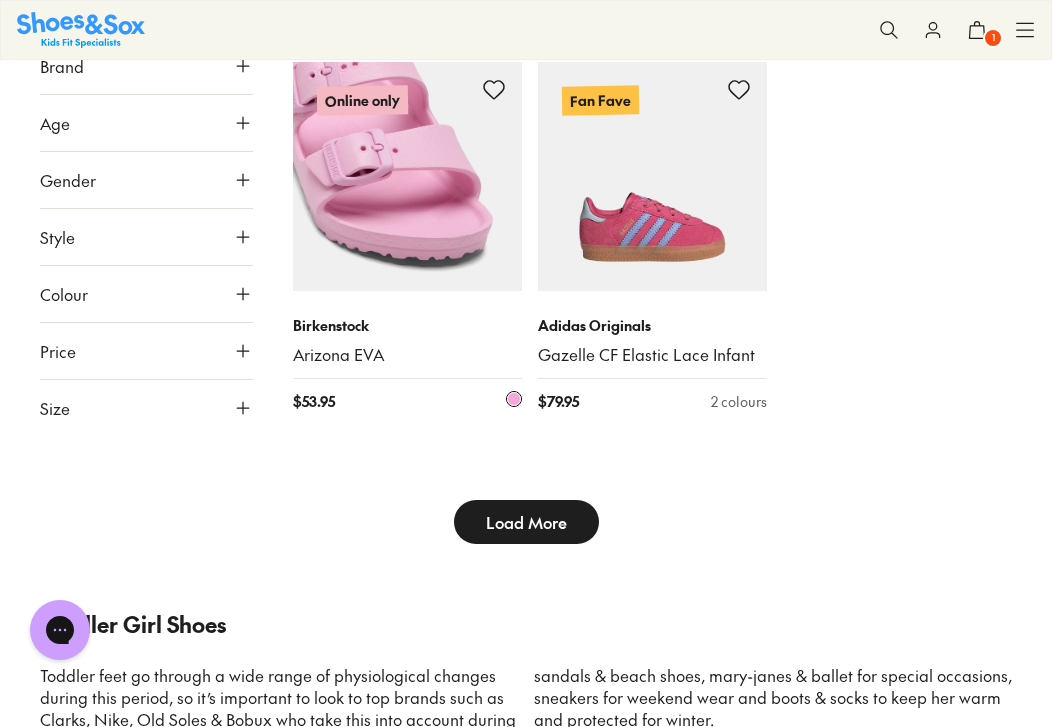 type on "***" 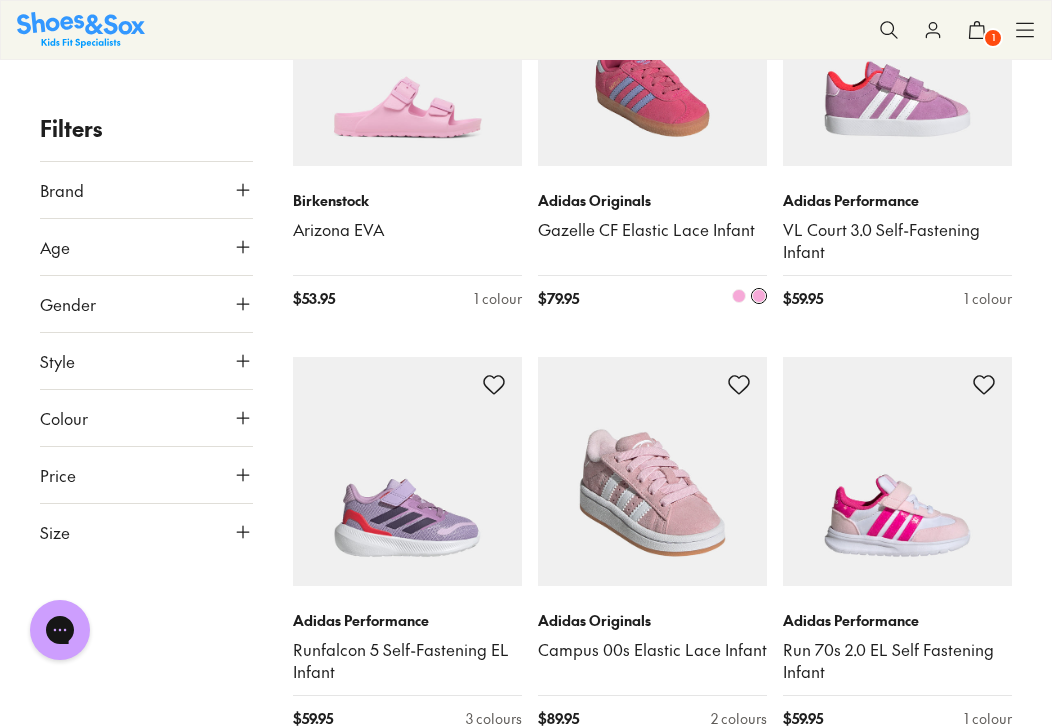 scroll, scrollTop: 4468, scrollLeft: 0, axis: vertical 